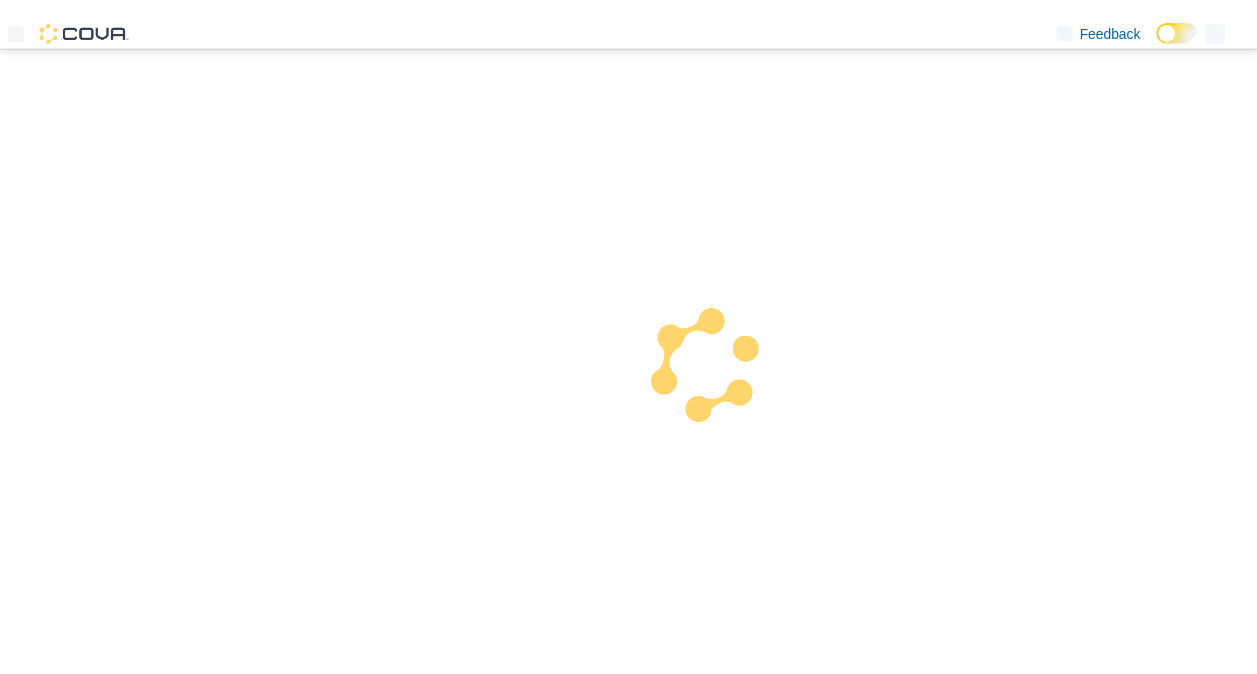 scroll, scrollTop: 0, scrollLeft: 0, axis: both 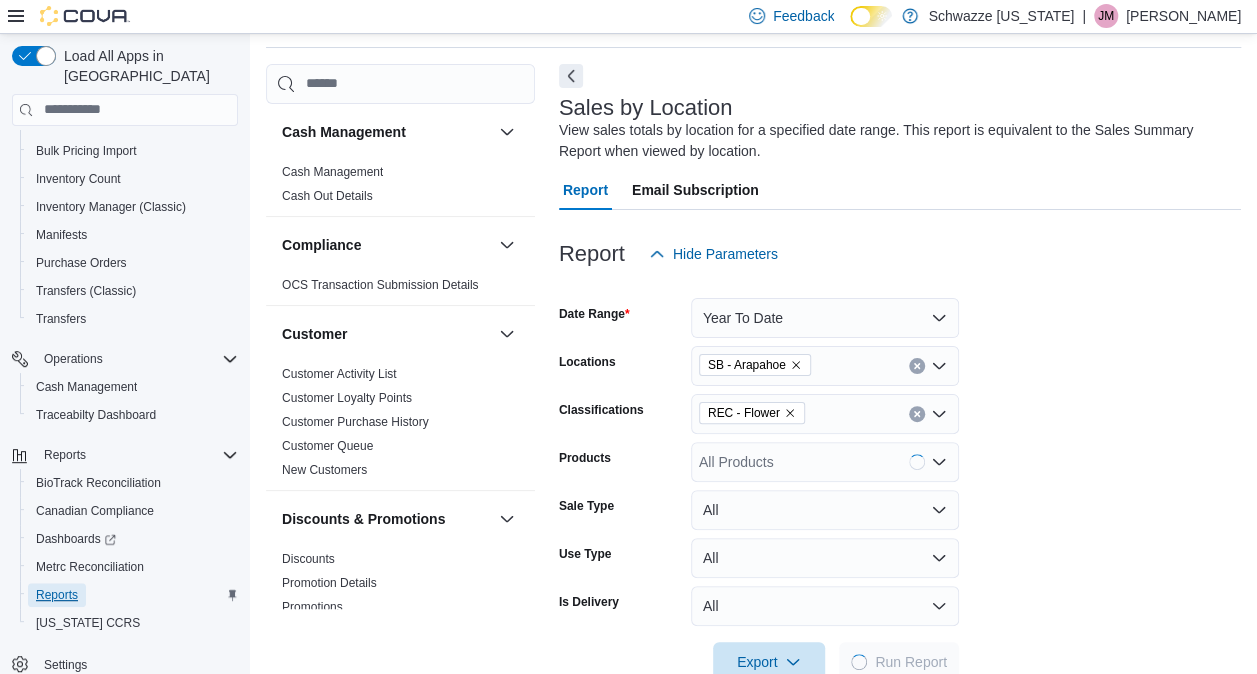 click on "Reports" at bounding box center [57, 595] 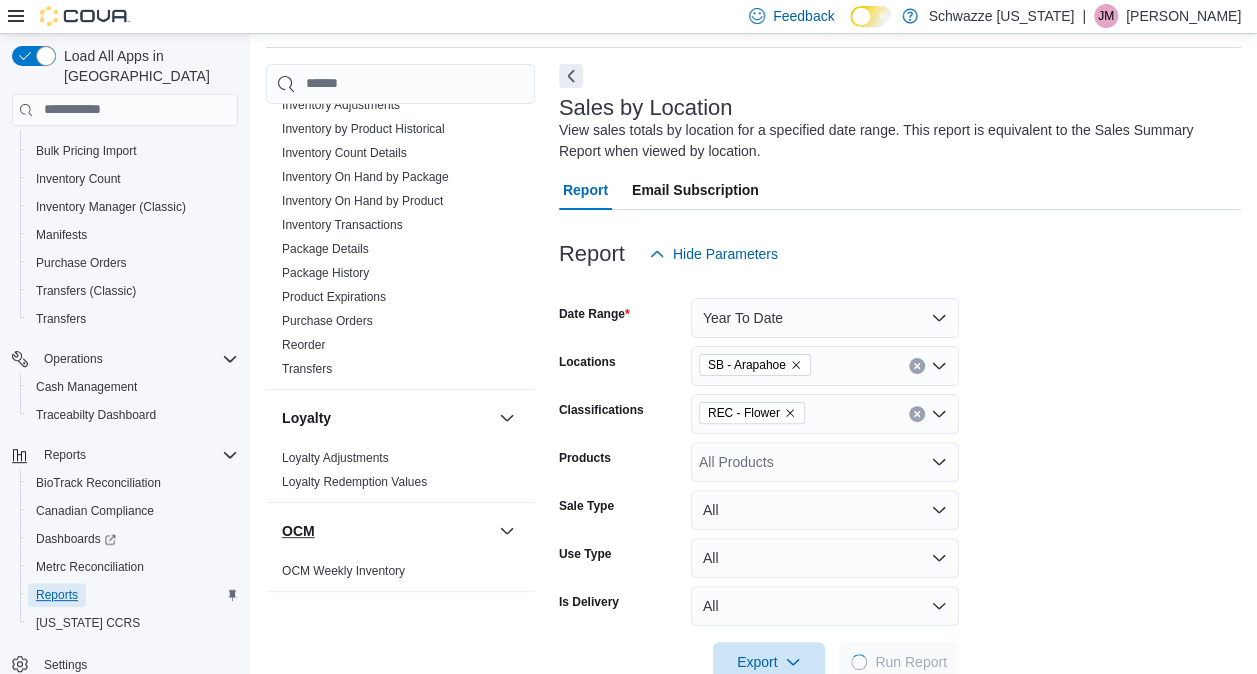 scroll, scrollTop: 600, scrollLeft: 0, axis: vertical 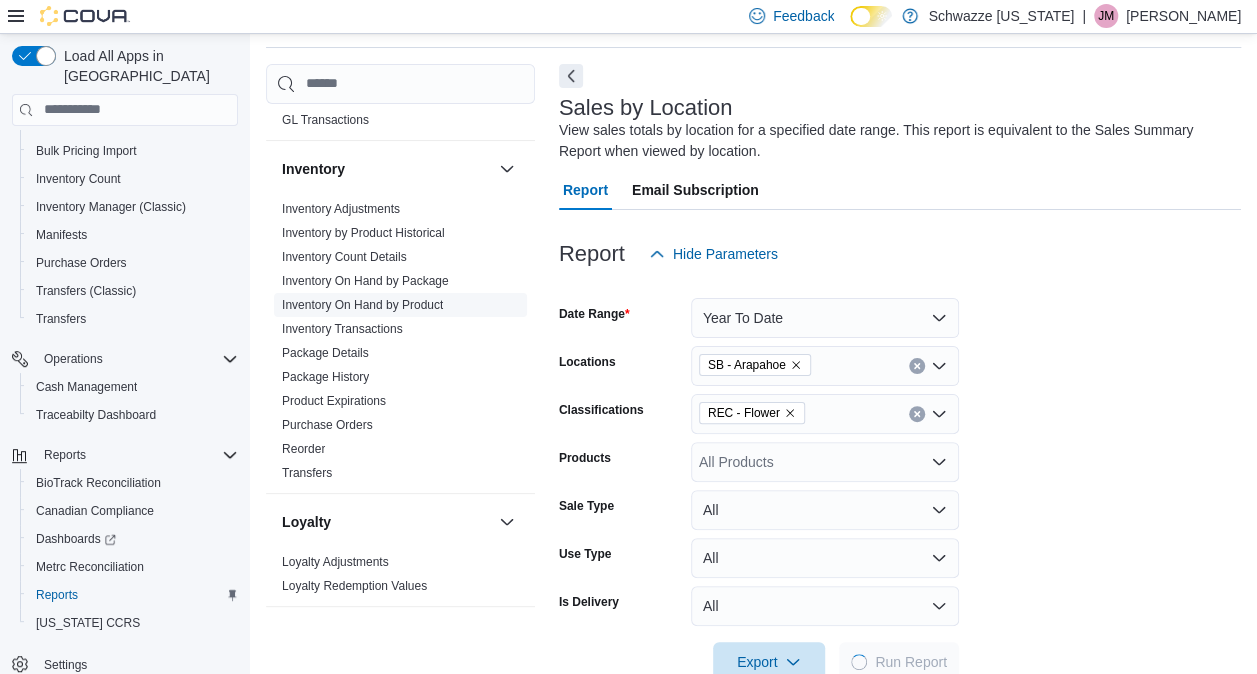 click on "Inventory On Hand by Product" at bounding box center (362, 305) 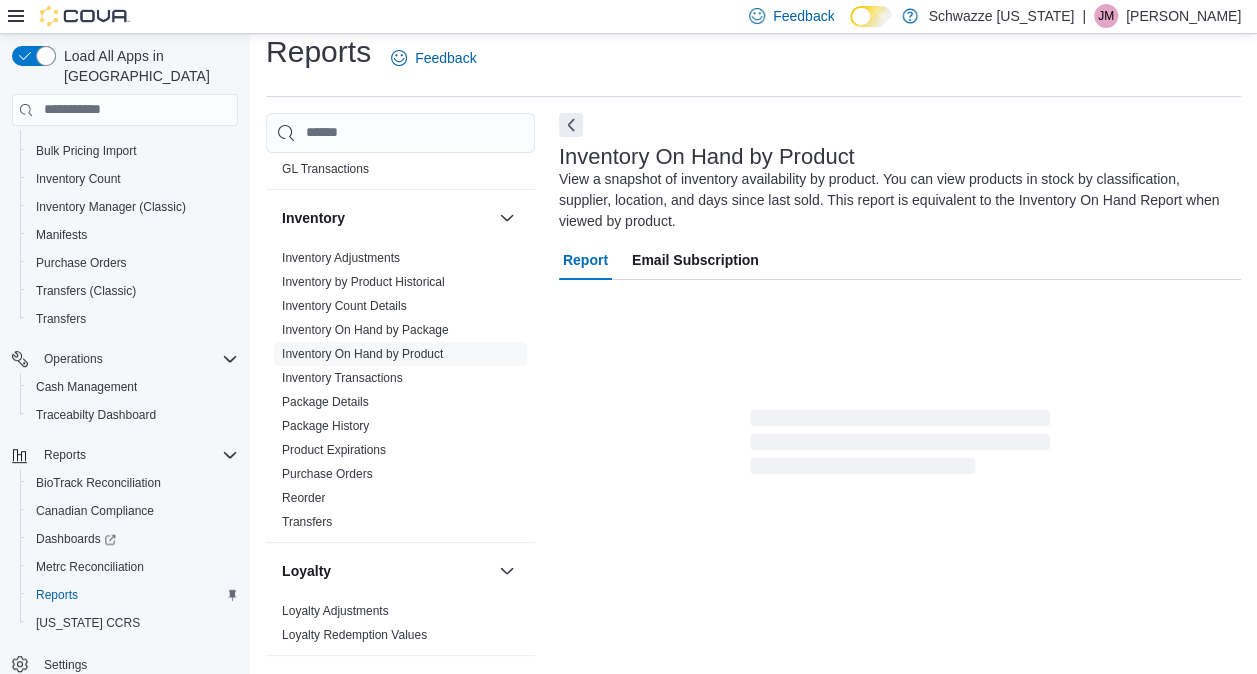 scroll, scrollTop: 88, scrollLeft: 0, axis: vertical 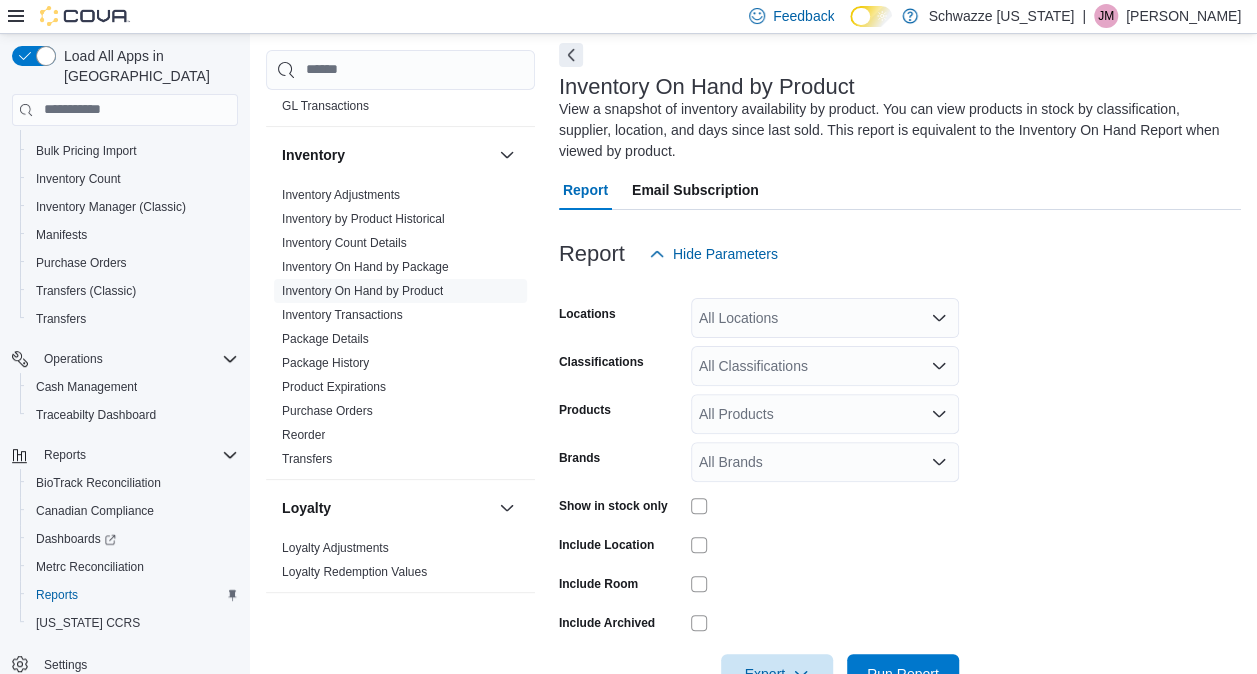 click 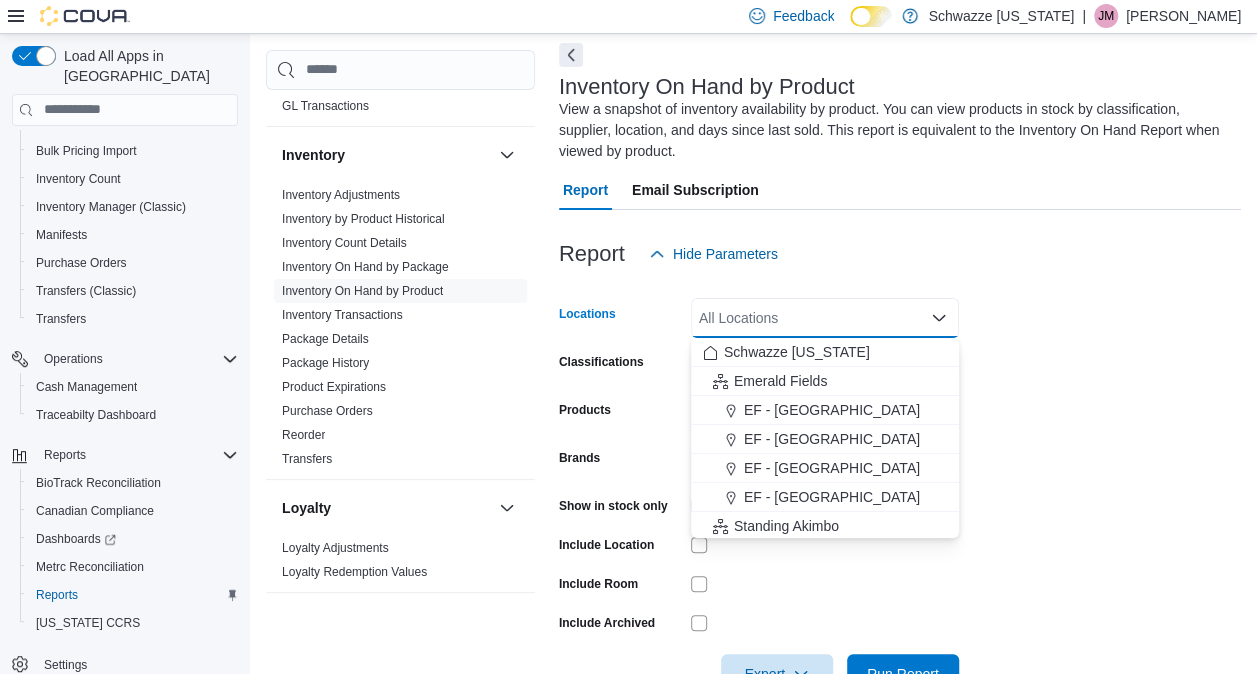 click at bounding box center (900, 286) 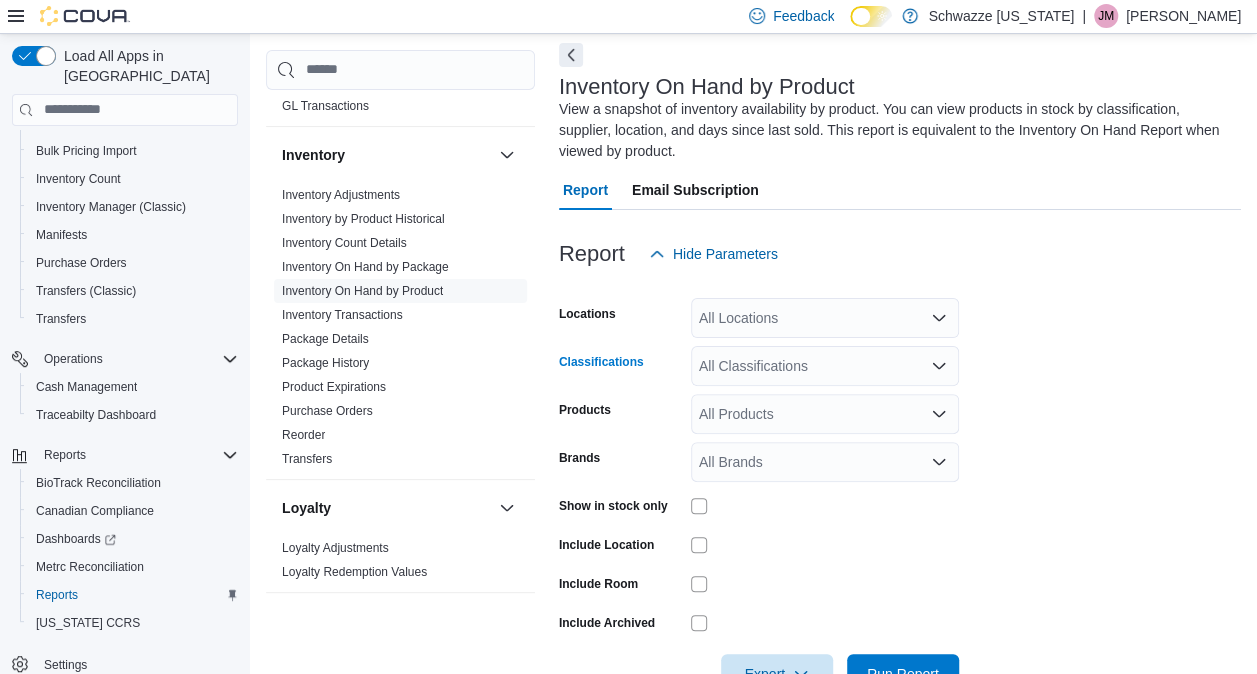 click 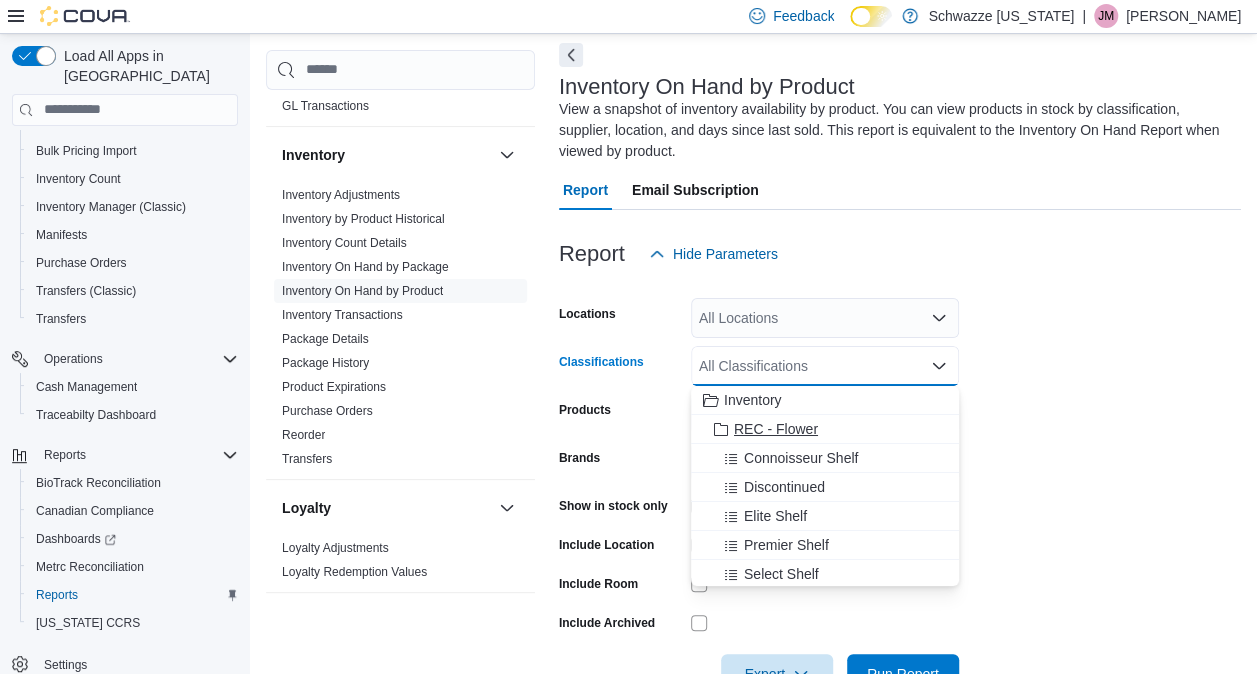 click on "REC - Flower" at bounding box center [825, 429] 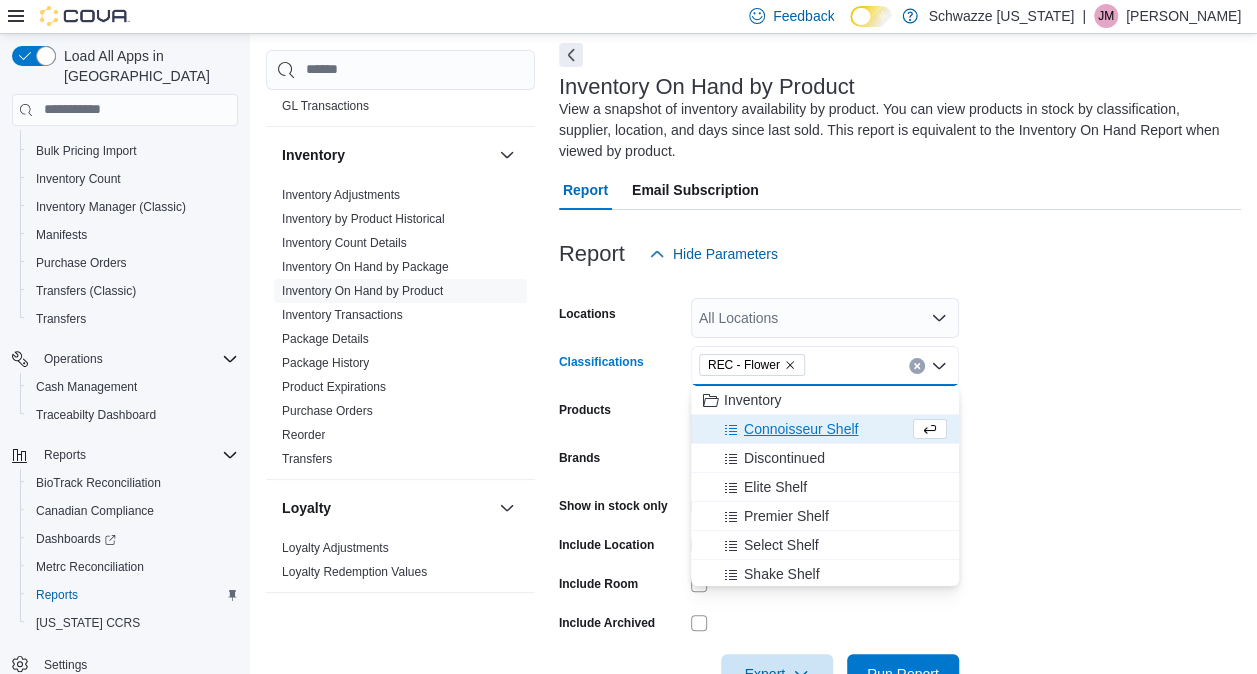 click on "Locations All Locations Classifications REC - Flower Combo box. Selected. REC - Flower. Press Backspace to delete REC - Flower. Combo box input. All Classifications. Type some text or, to display a list of choices, press Down Arrow. To exit the list of choices, press Escape. Products All Products Brands All Brands Show in stock only Include Location Include Room Include Archived Export  Run Report" at bounding box center (900, 484) 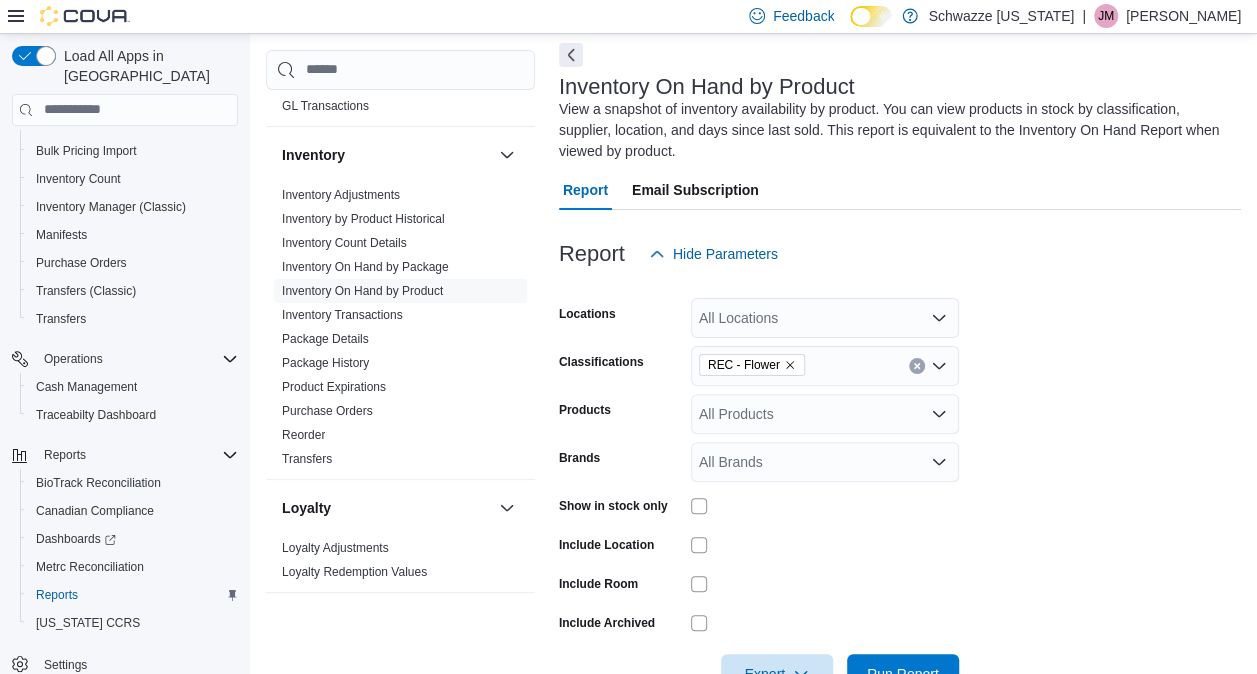 scroll, scrollTop: 148, scrollLeft: 0, axis: vertical 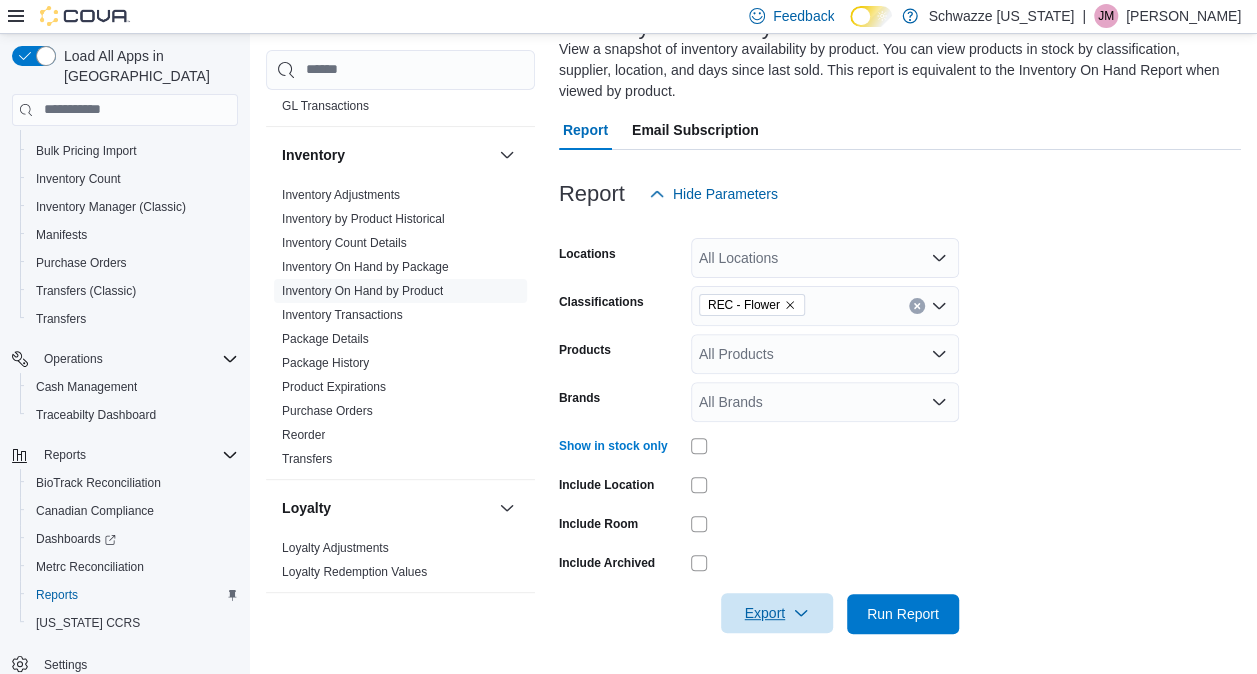 click on "Export" at bounding box center [777, 613] 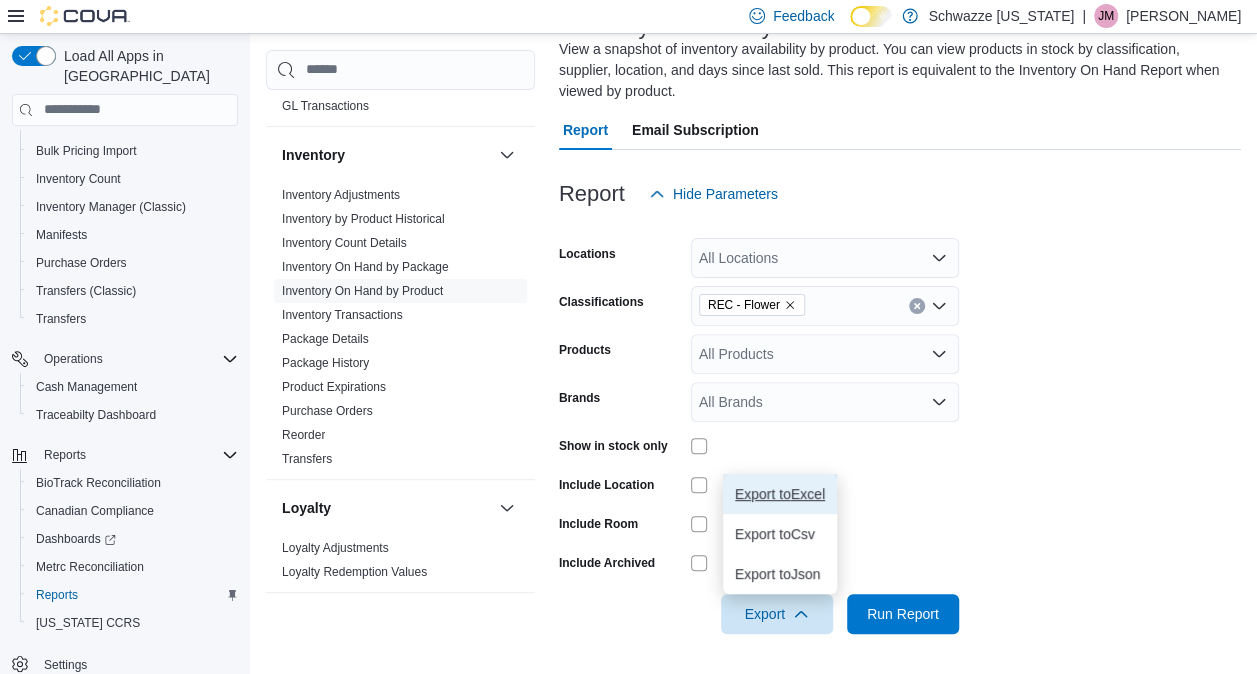 click on "Export to  Excel" at bounding box center [780, 494] 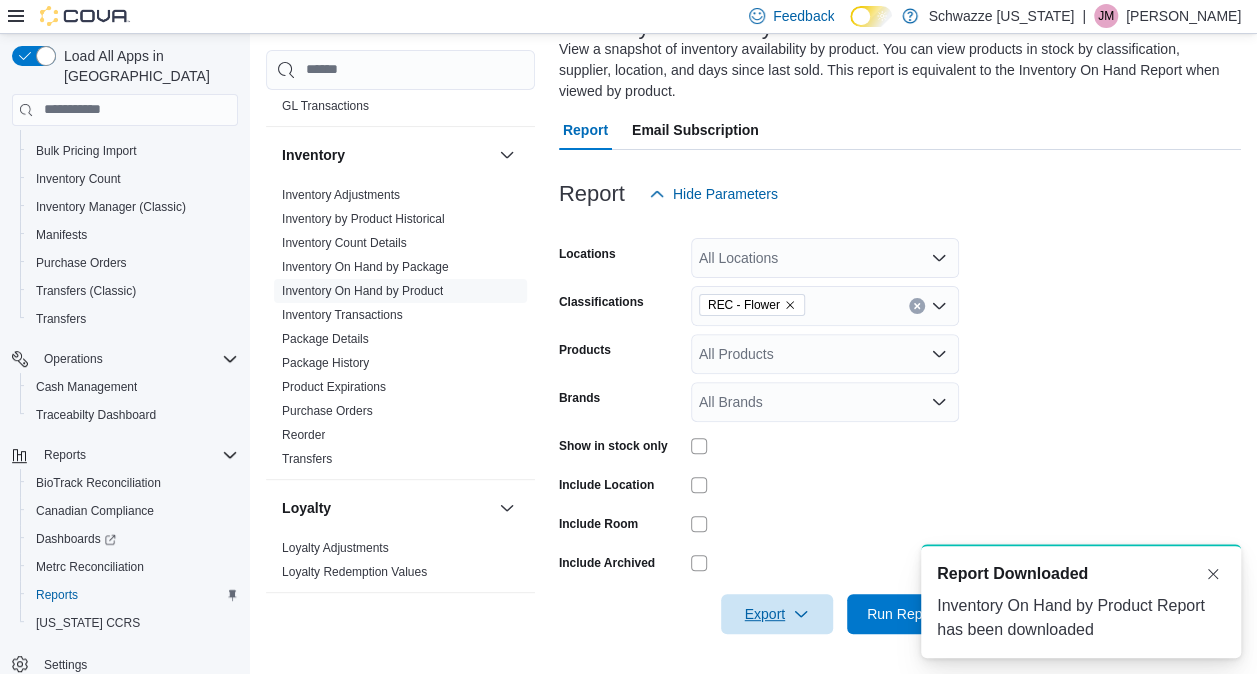 scroll, scrollTop: 0, scrollLeft: 0, axis: both 